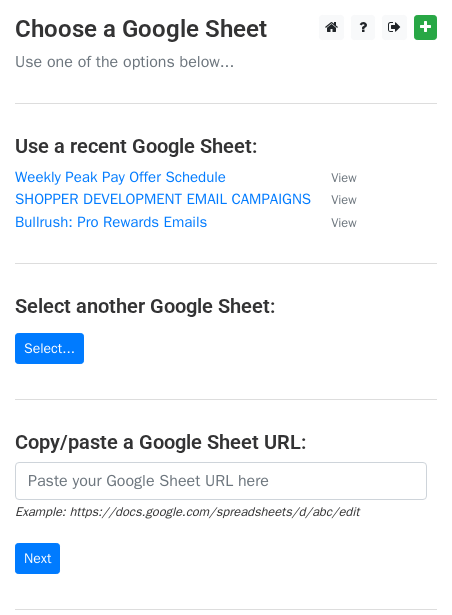 scroll, scrollTop: 0, scrollLeft: 0, axis: both 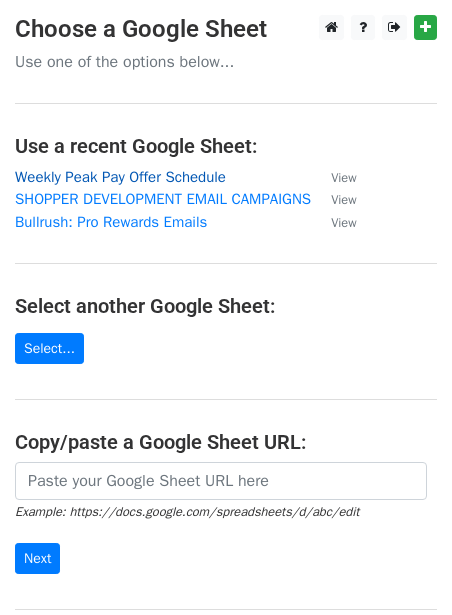 click on "Weekly Peak Pay Offer Schedule" at bounding box center [120, 177] 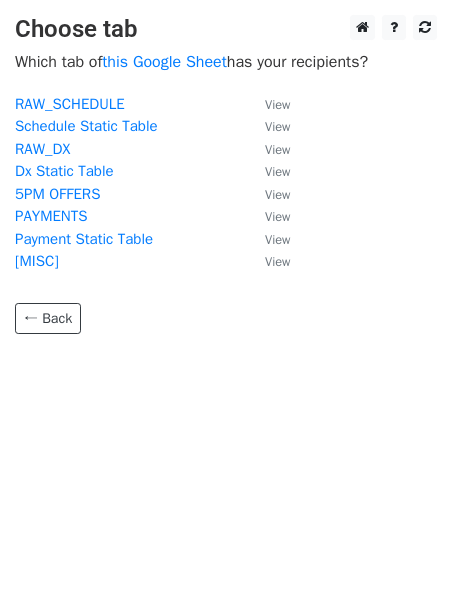 scroll, scrollTop: 0, scrollLeft: 0, axis: both 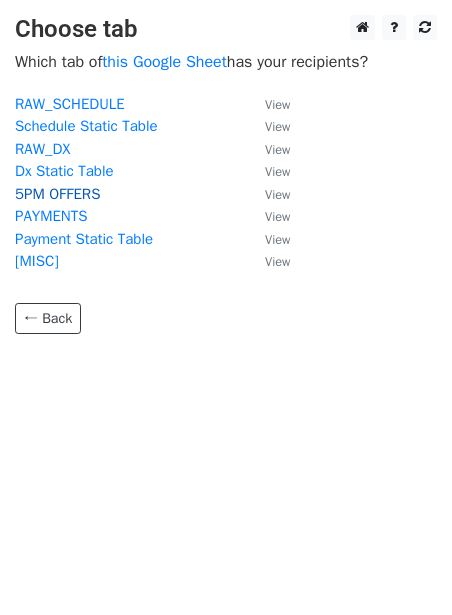 click on "5PM OFFERS" at bounding box center (57, 194) 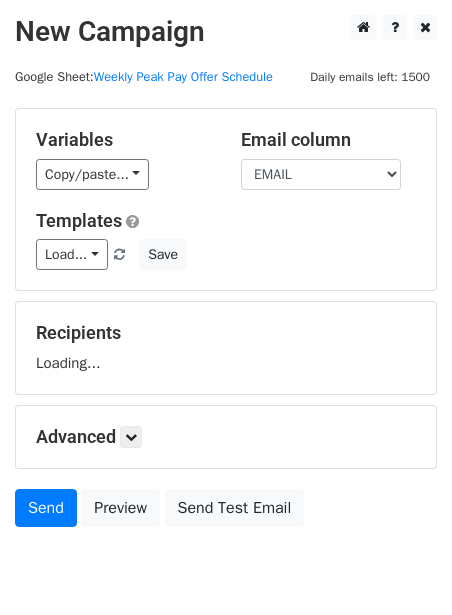 scroll, scrollTop: 0, scrollLeft: 0, axis: both 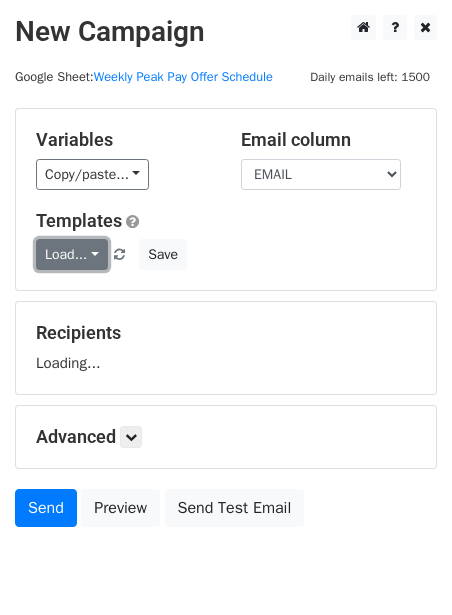 click on "Load..." at bounding box center [72, 254] 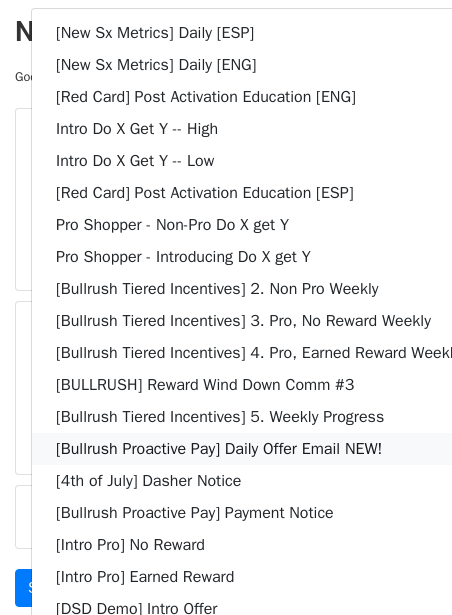 click on "[Bullrush Proactive Pay] Daily Offer Email NEW!" at bounding box center [258, 449] 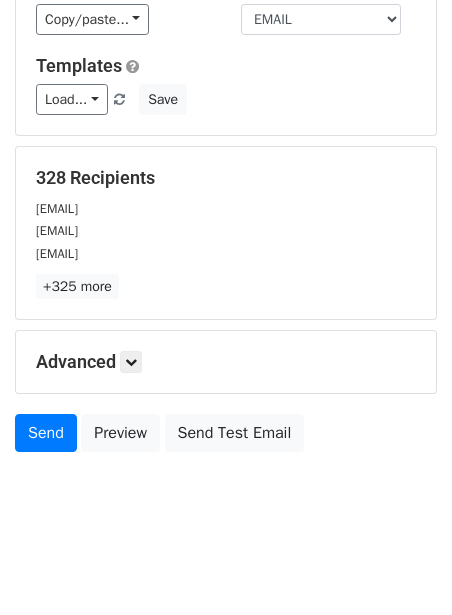 scroll, scrollTop: 162, scrollLeft: 0, axis: vertical 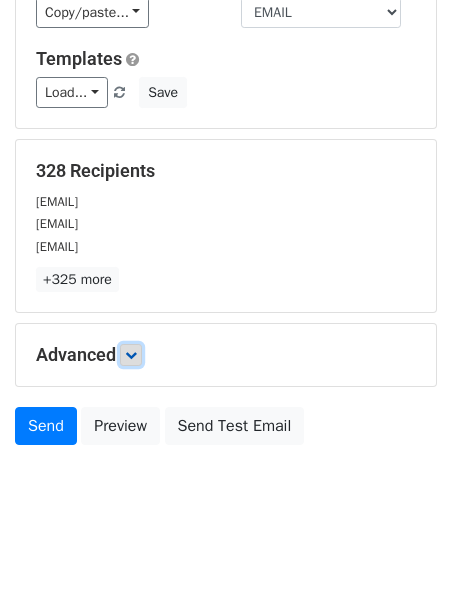 click at bounding box center [131, 355] 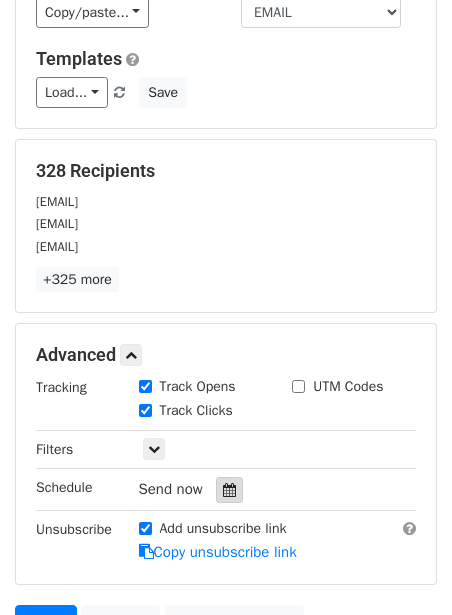 click at bounding box center (229, 490) 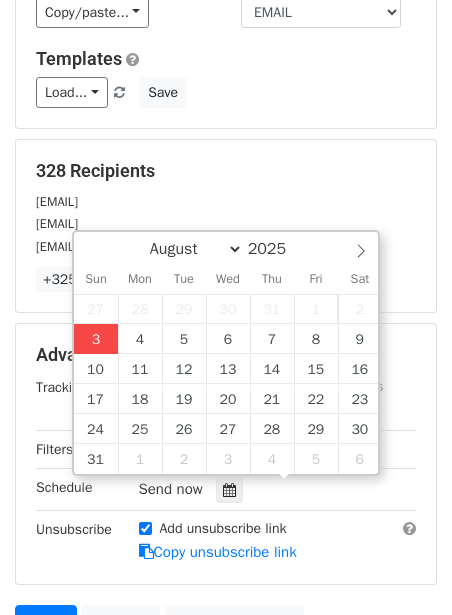 type on "2025-08-03 12:00" 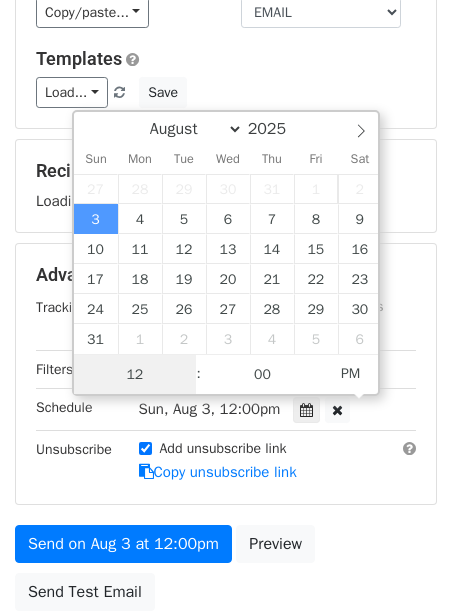 scroll, scrollTop: 1, scrollLeft: 0, axis: vertical 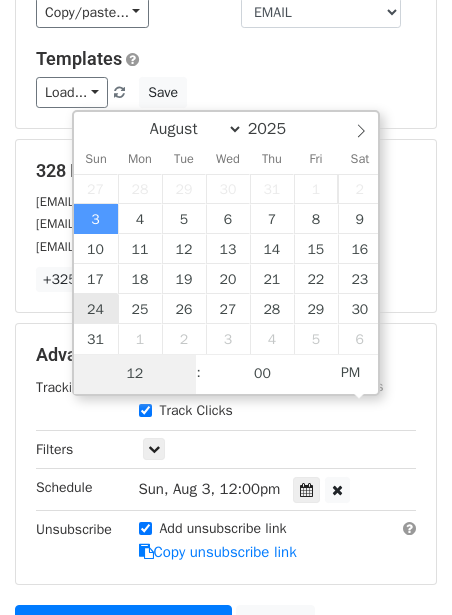 type on "2" 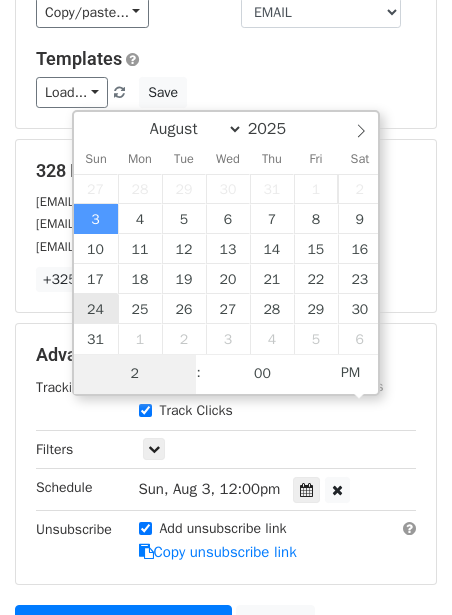 type on "2025-08-03 14:00" 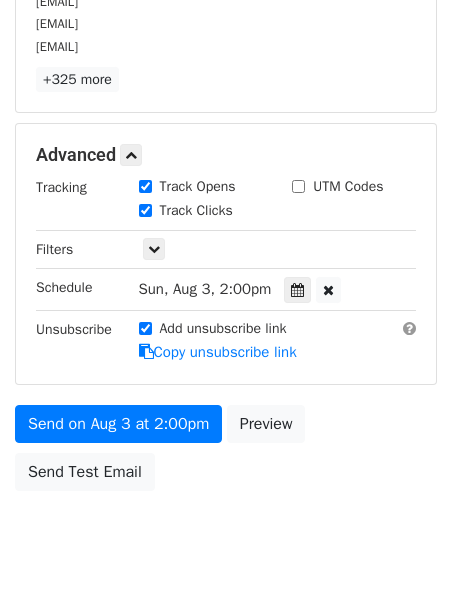 scroll, scrollTop: 405, scrollLeft: 0, axis: vertical 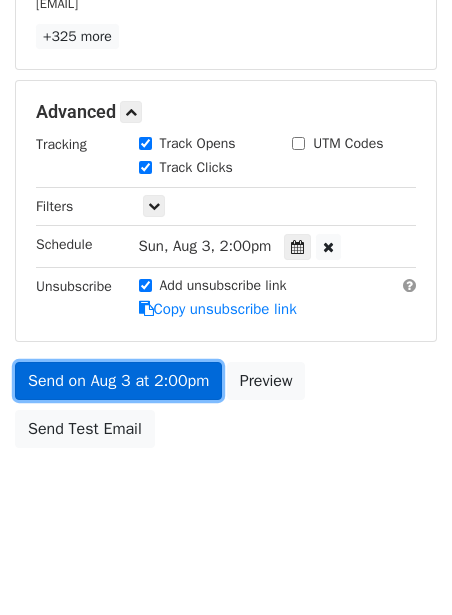 click on "Send on Aug 3 at 2:00pm" at bounding box center [118, 381] 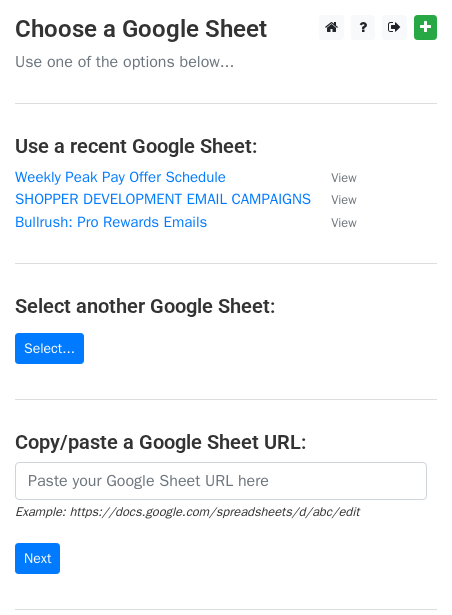 scroll, scrollTop: 0, scrollLeft: 0, axis: both 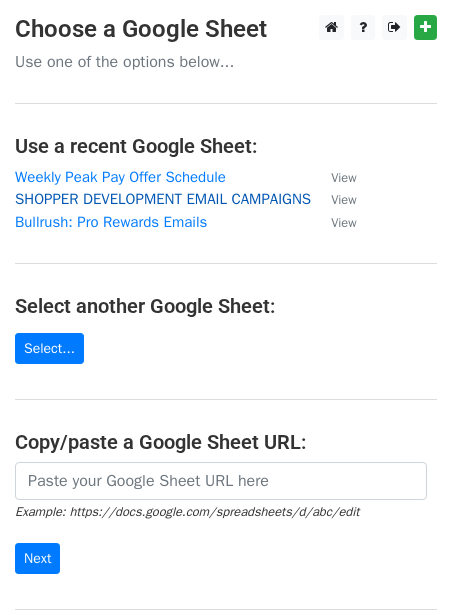 click on "SHOPPER DEVELOPMENT EMAIL CAMPAIGNS" at bounding box center (163, 199) 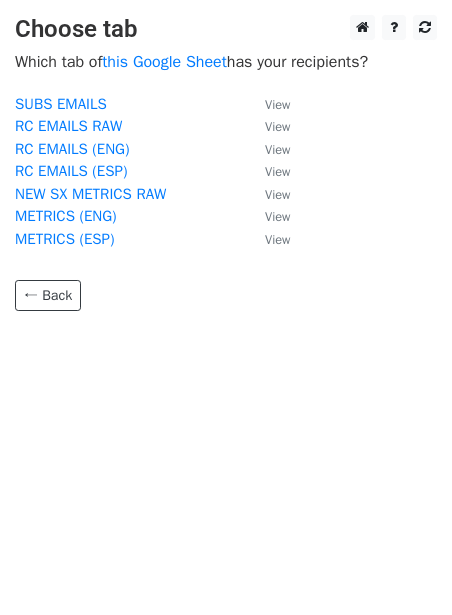 scroll, scrollTop: 0, scrollLeft: 0, axis: both 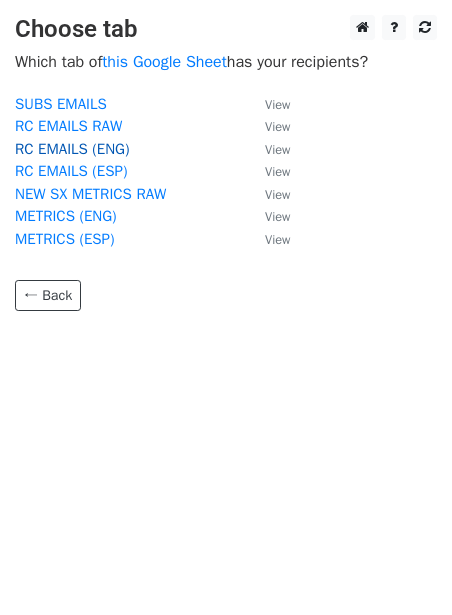 click on "RC EMAILS (ENG)" at bounding box center [72, 149] 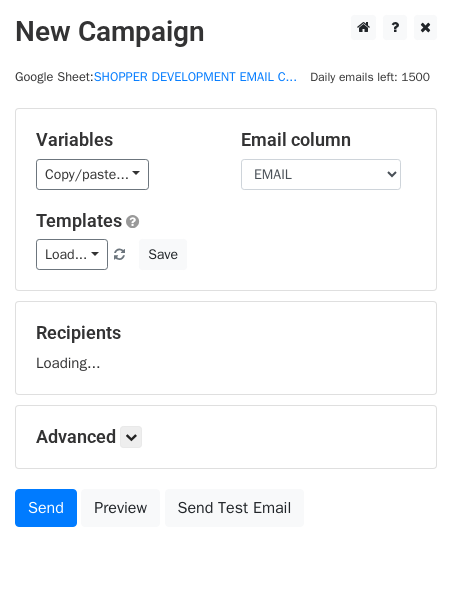 scroll, scrollTop: 0, scrollLeft: 0, axis: both 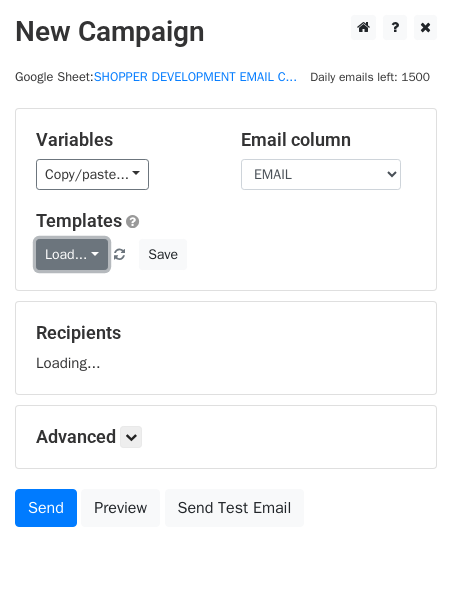click on "Load..." at bounding box center [72, 254] 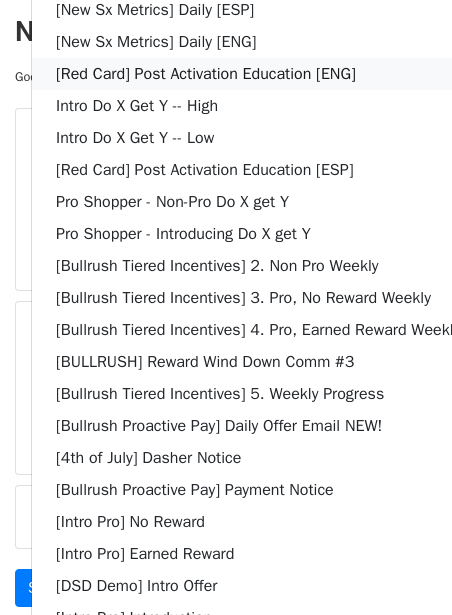click on "[Red Card] Post Activation Education [ENG]" at bounding box center [258, 74] 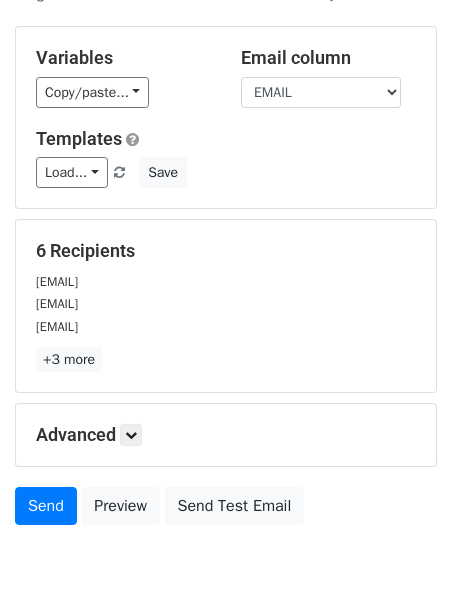 scroll, scrollTop: 184, scrollLeft: 0, axis: vertical 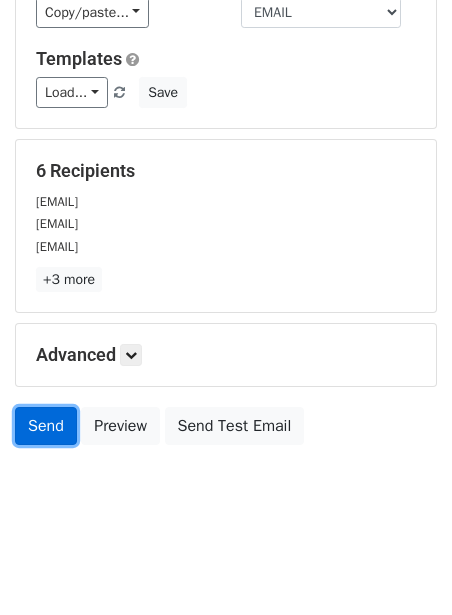 click on "Send" at bounding box center [46, 426] 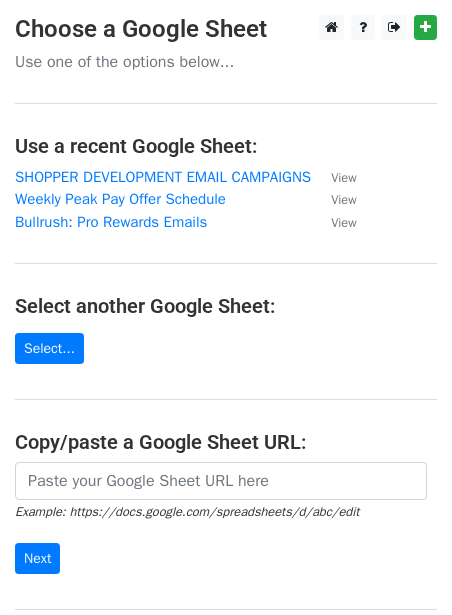 scroll, scrollTop: 0, scrollLeft: 0, axis: both 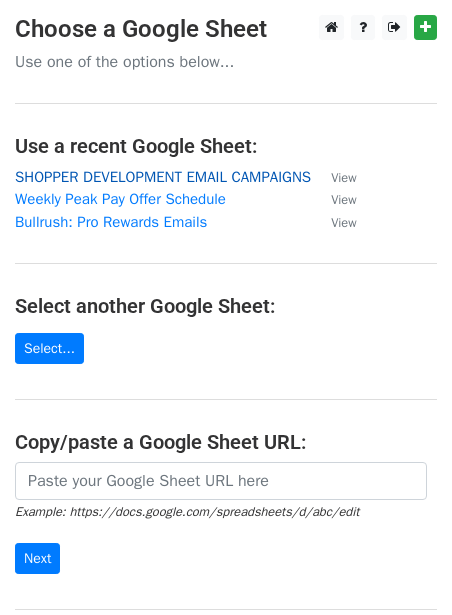 click on "SHOPPER DEVELOPMENT EMAIL CAMPAIGNS" at bounding box center (163, 177) 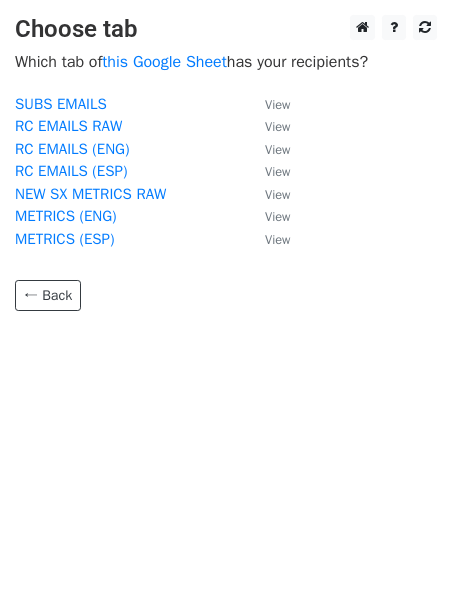 scroll, scrollTop: 0, scrollLeft: 0, axis: both 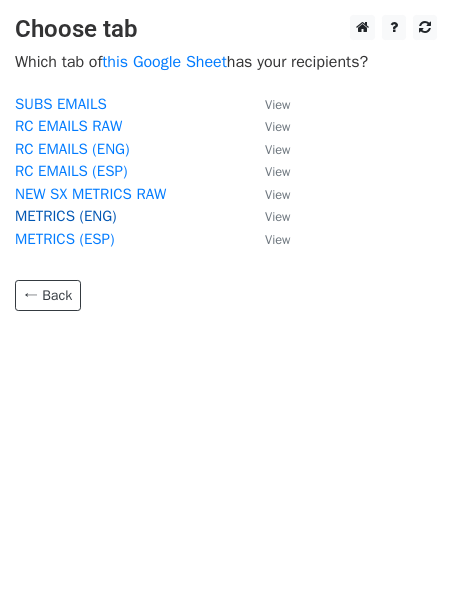 click on "METRICS (ENG)" at bounding box center [66, 216] 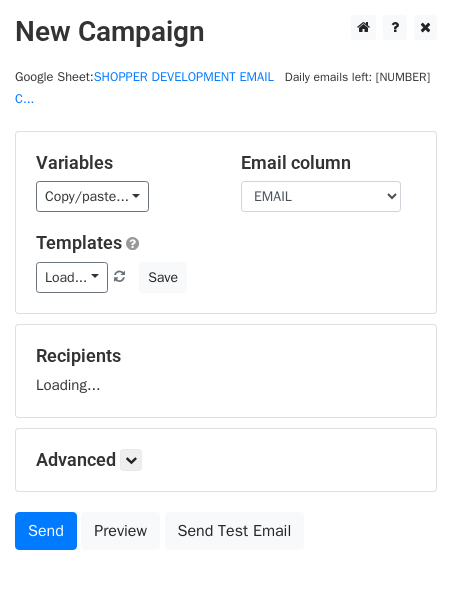 scroll, scrollTop: 0, scrollLeft: 0, axis: both 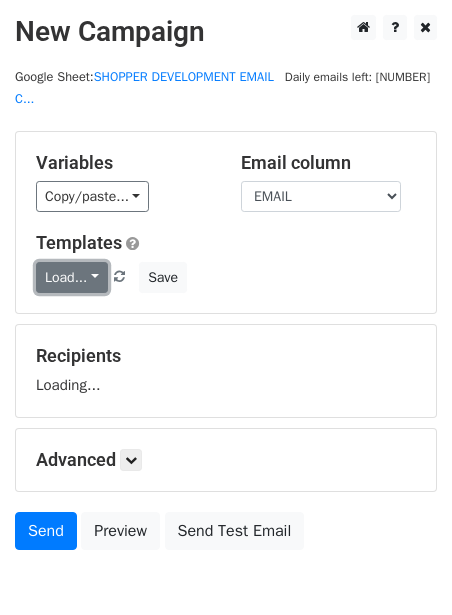 click on "Load..." at bounding box center (72, 277) 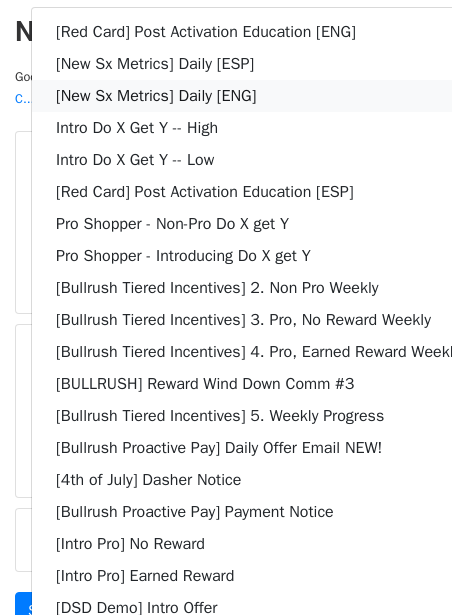 click on "[New Sx Metrics] Daily [ENG]" at bounding box center [258, 96] 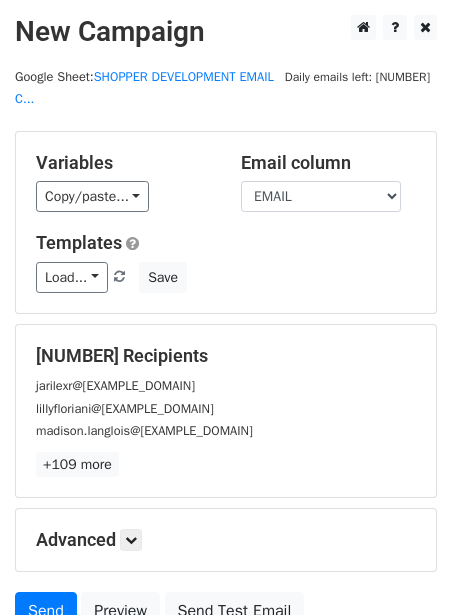 scroll, scrollTop: 184, scrollLeft: 0, axis: vertical 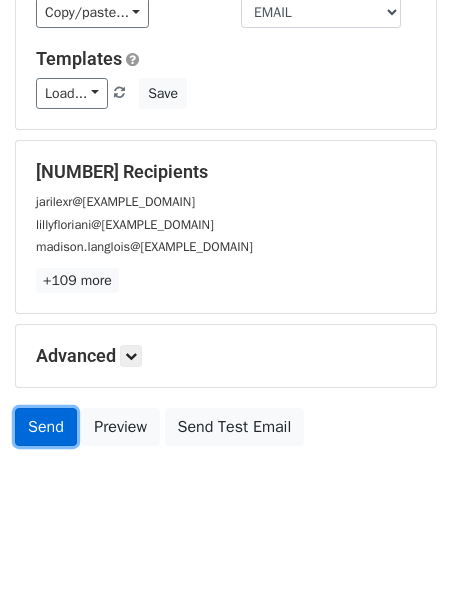 click on "Send" at bounding box center (46, 427) 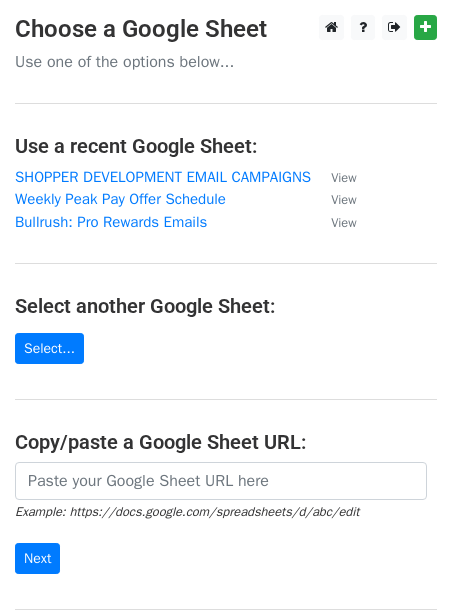 scroll, scrollTop: 0, scrollLeft: 0, axis: both 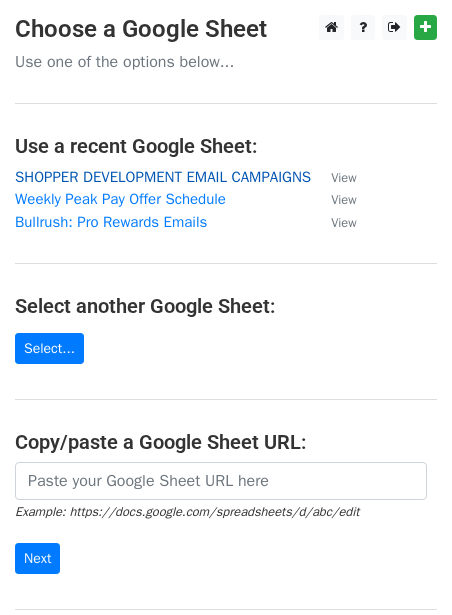 click on "SHOPPER DEVELOPMENT EMAIL CAMPAIGNS" at bounding box center [163, 177] 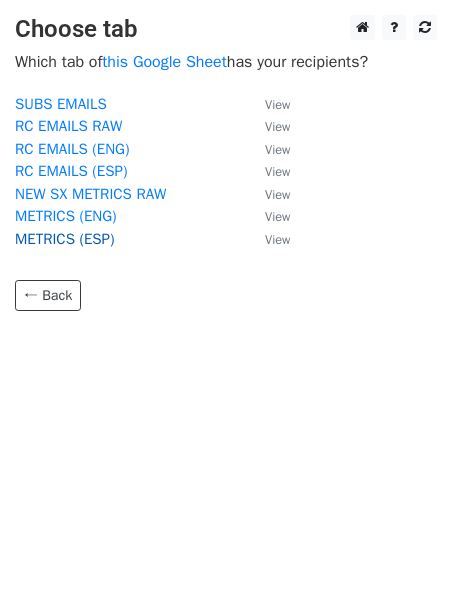 scroll, scrollTop: 0, scrollLeft: 0, axis: both 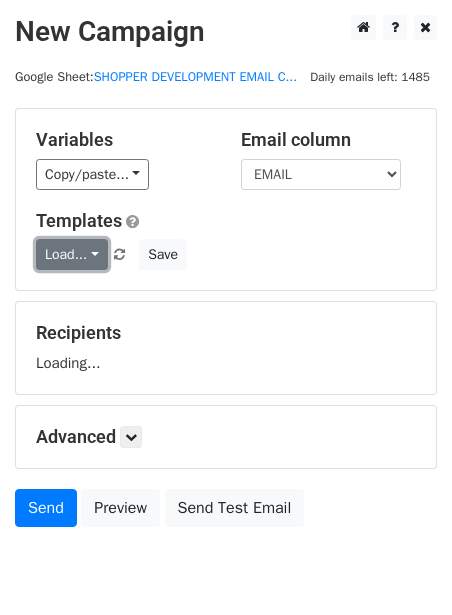 click on "Load..." at bounding box center (72, 254) 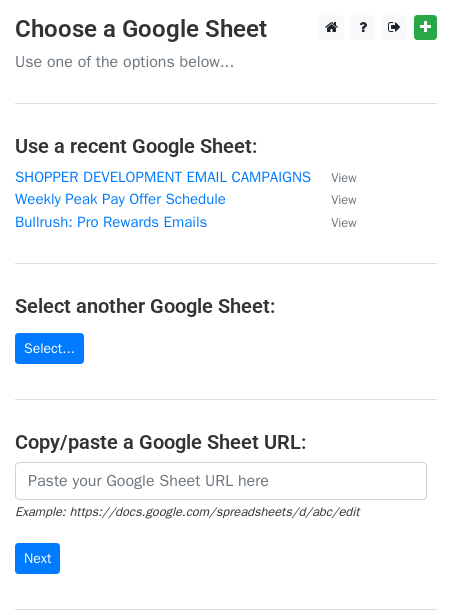 scroll, scrollTop: 0, scrollLeft: 0, axis: both 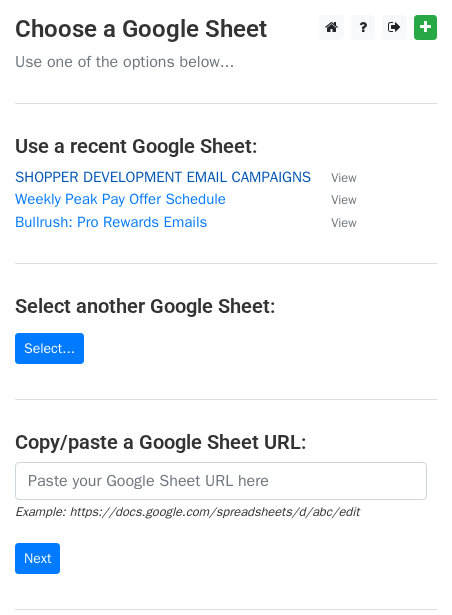 click on "SHOPPER DEVELOPMENT EMAIL CAMPAIGNS" at bounding box center (163, 177) 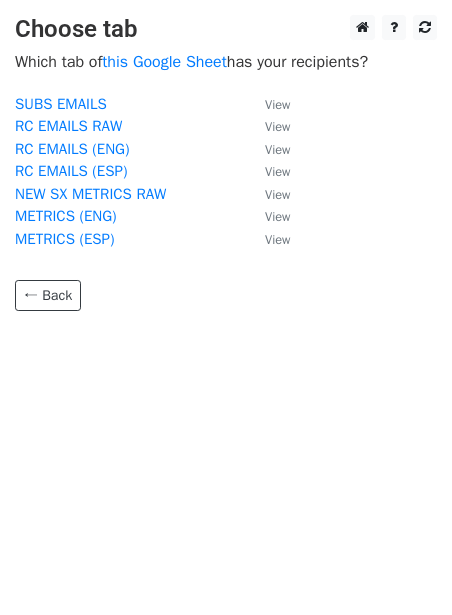 scroll, scrollTop: 0, scrollLeft: 0, axis: both 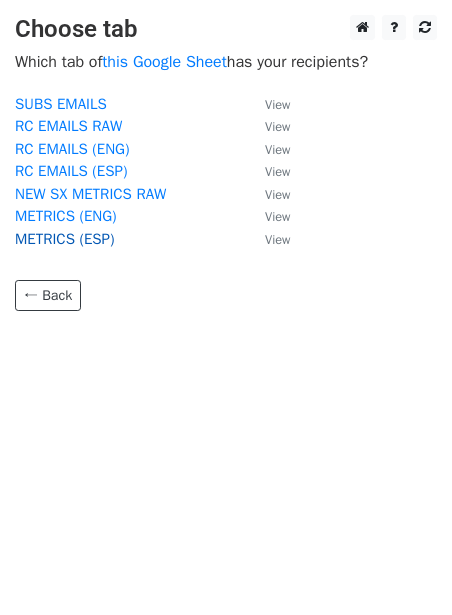 click on "METRICS (ESP)" at bounding box center [65, 239] 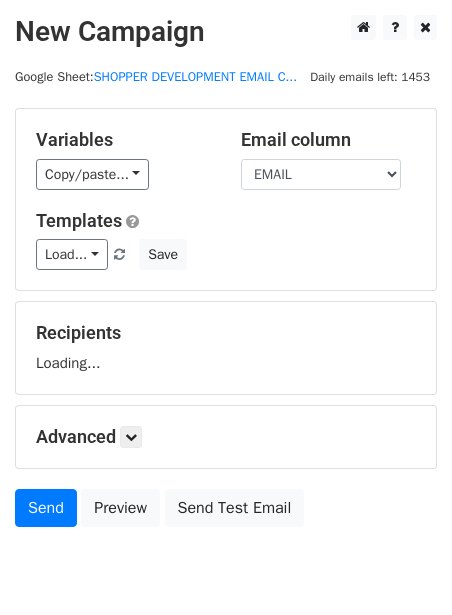 scroll, scrollTop: 0, scrollLeft: 0, axis: both 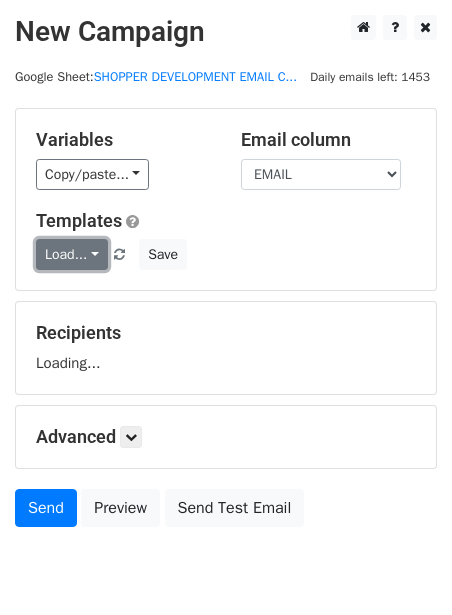 click on "Load..." at bounding box center [72, 254] 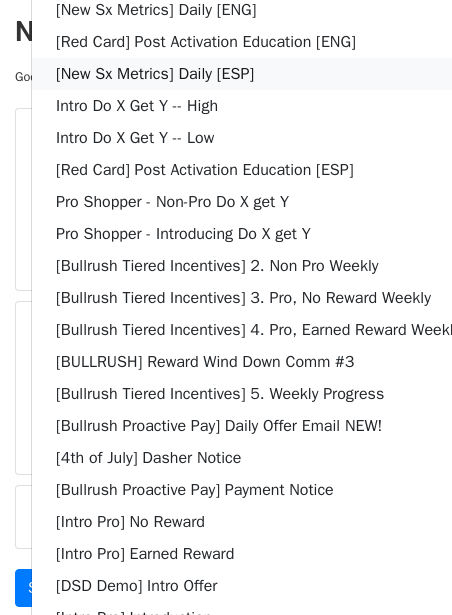 click on "[New Sx Metrics] Daily [ESP]" at bounding box center [258, 74] 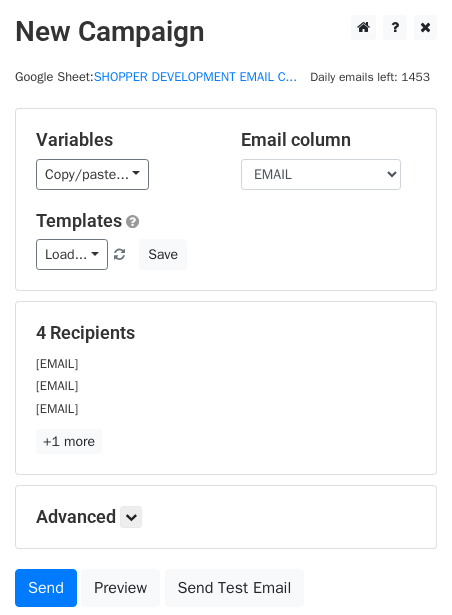 scroll, scrollTop: 184, scrollLeft: 0, axis: vertical 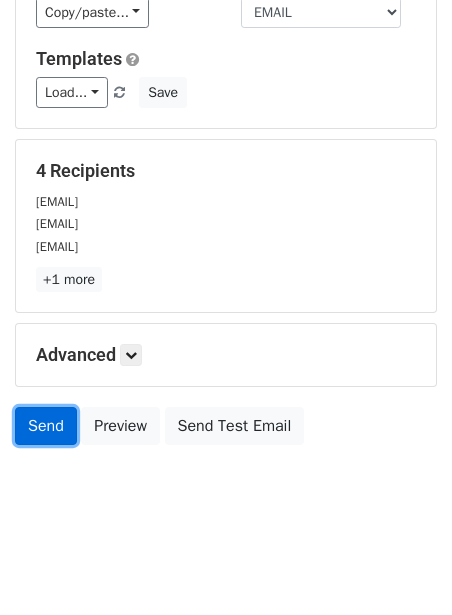 click on "Send" at bounding box center [46, 426] 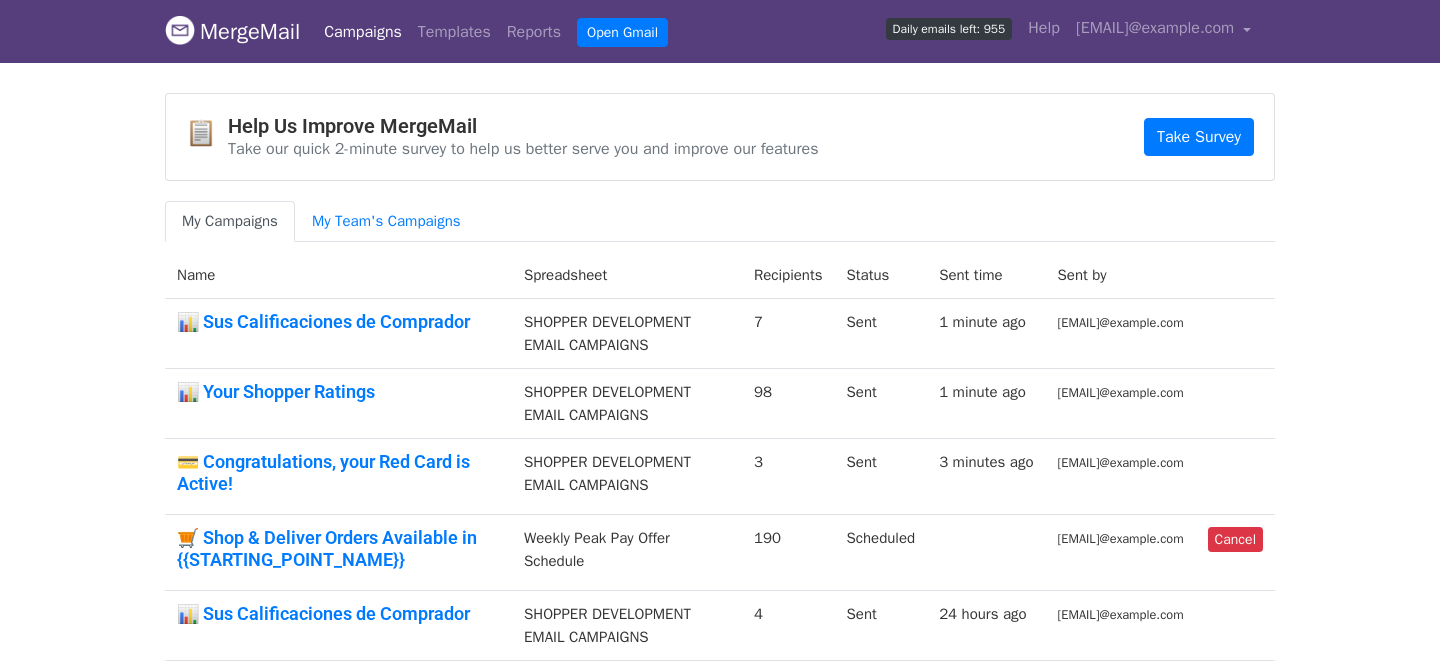 scroll, scrollTop: 0, scrollLeft: 0, axis: both 